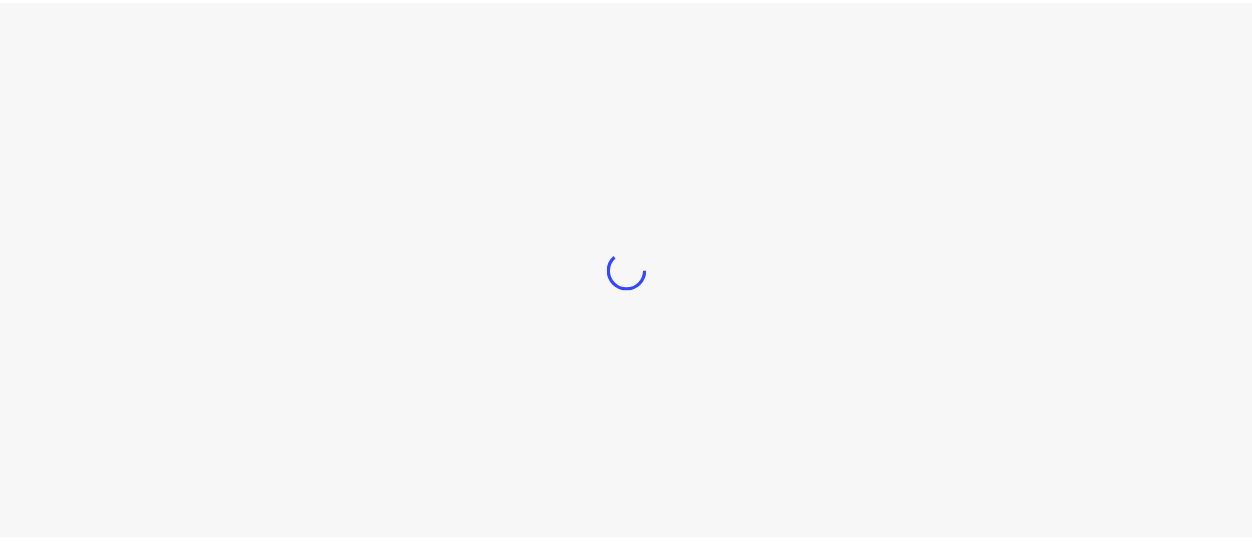 scroll, scrollTop: 0, scrollLeft: 0, axis: both 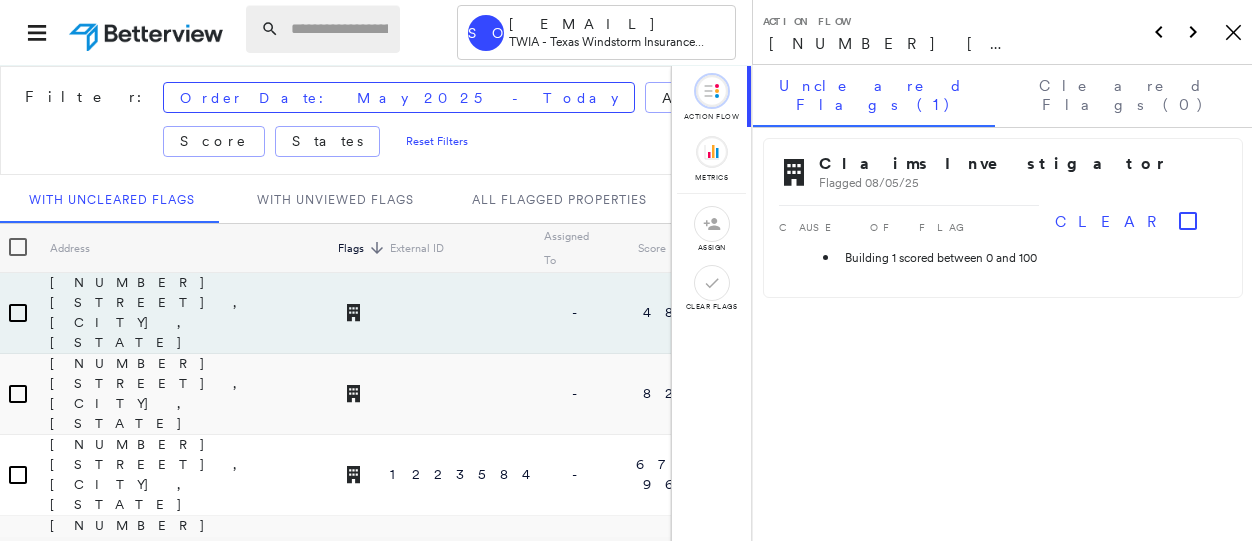 click at bounding box center [339, 29] 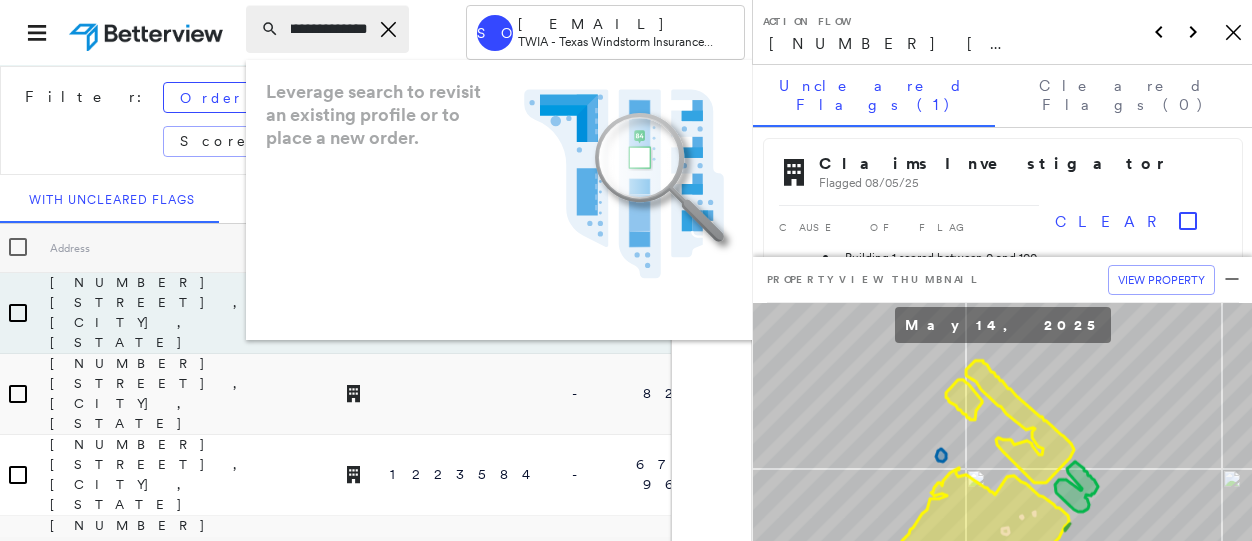 scroll, scrollTop: 0, scrollLeft: 85, axis: horizontal 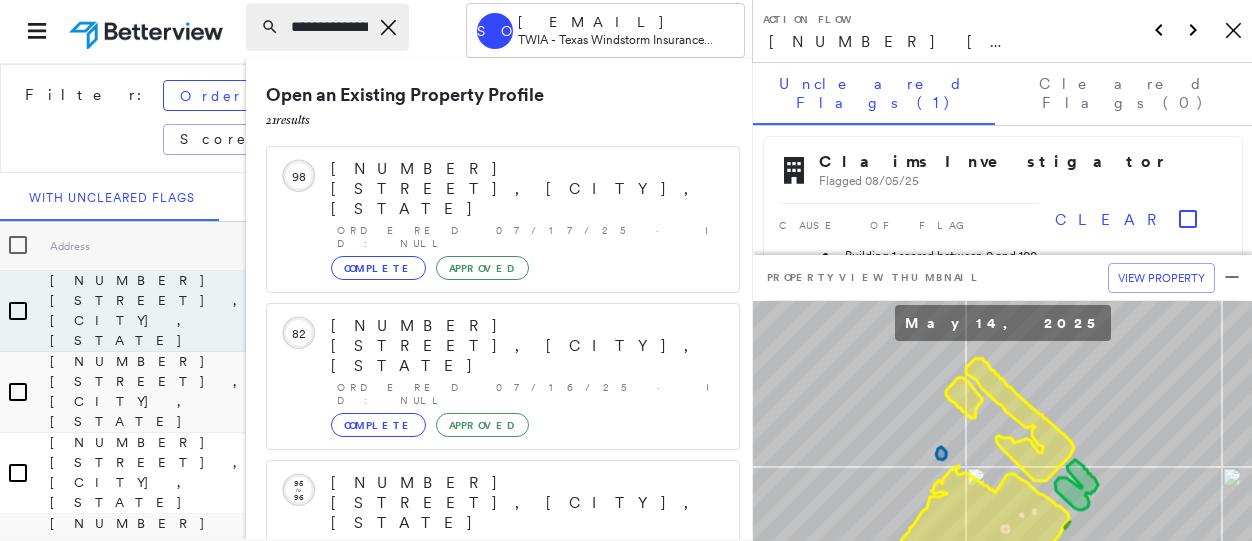 click on "**********" at bounding box center (329, 27) 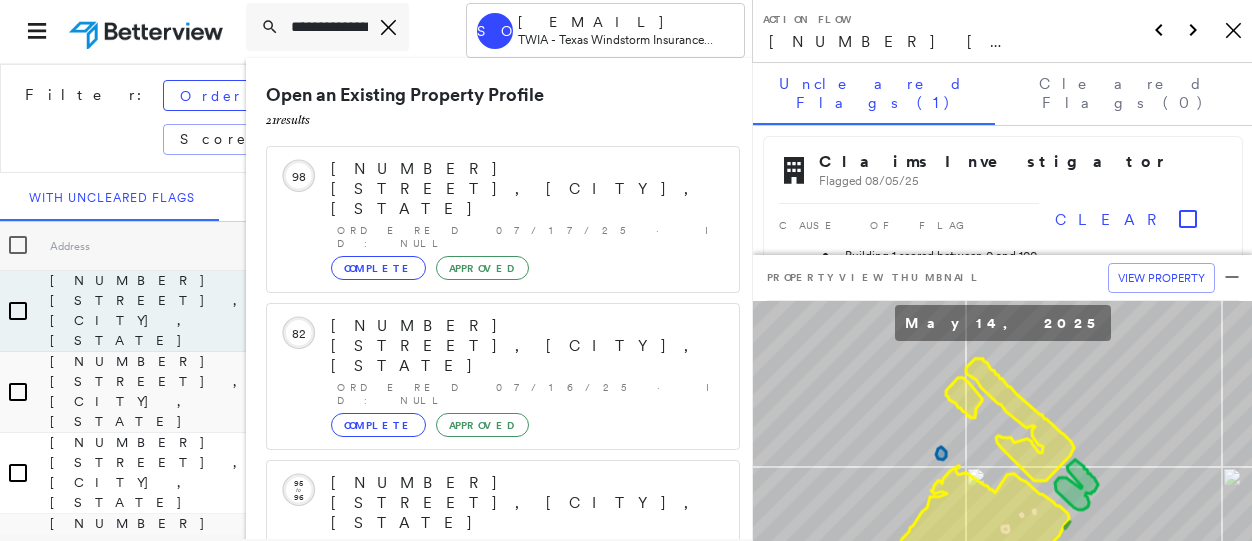 type on "**********" 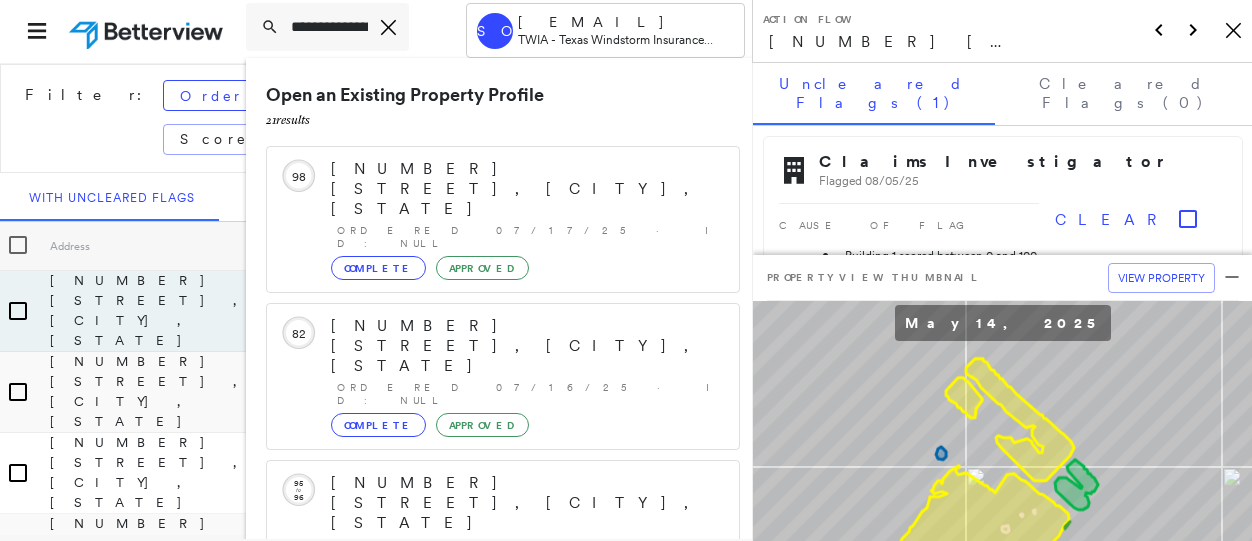 click on "21 results" at bounding box center (503, 119) 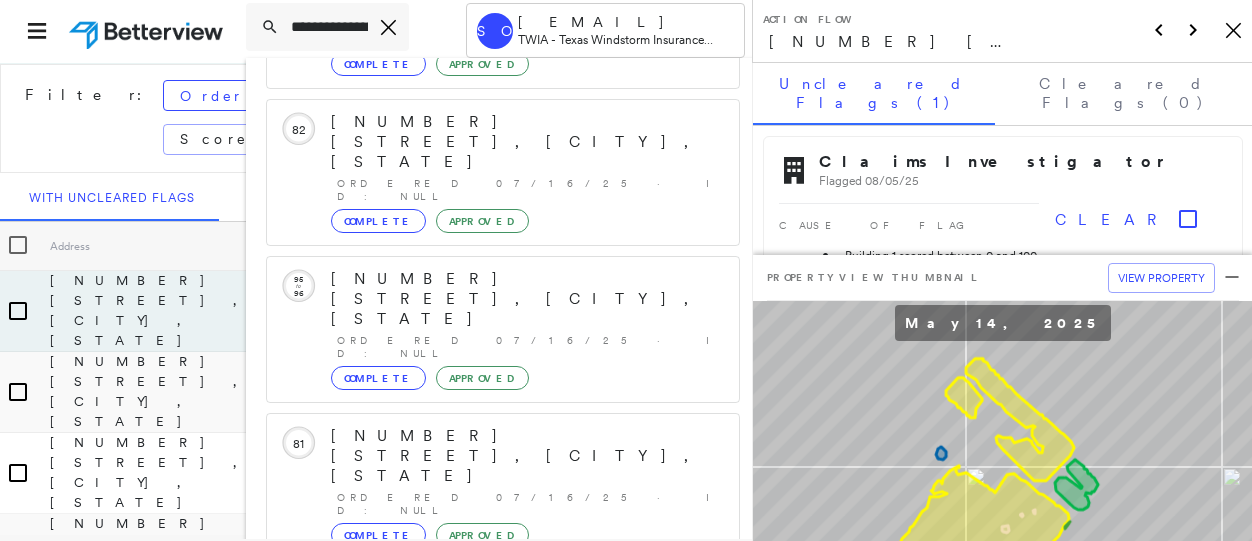 scroll, scrollTop: 206, scrollLeft: 0, axis: vertical 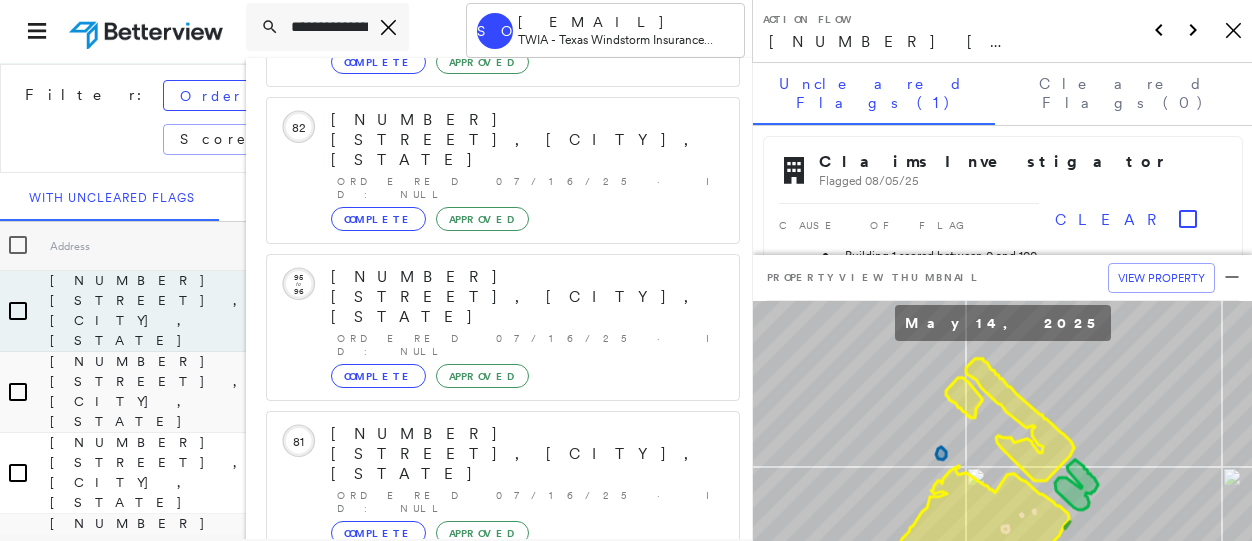 click on "Show  5  more existing properties" at bounding box center (504, 758) 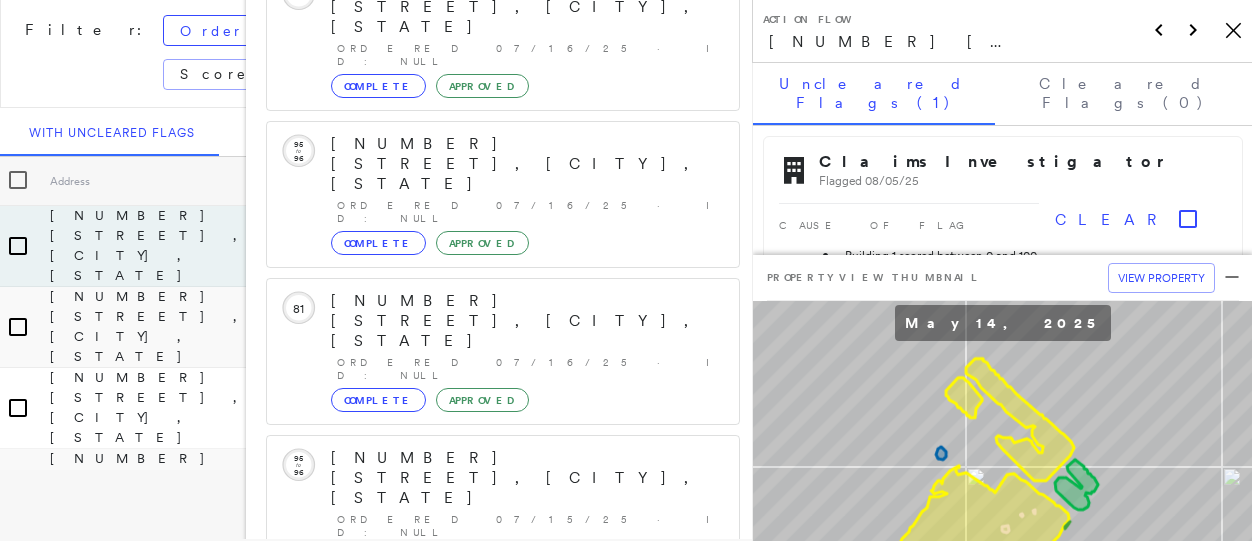 scroll, scrollTop: 450, scrollLeft: 0, axis: vertical 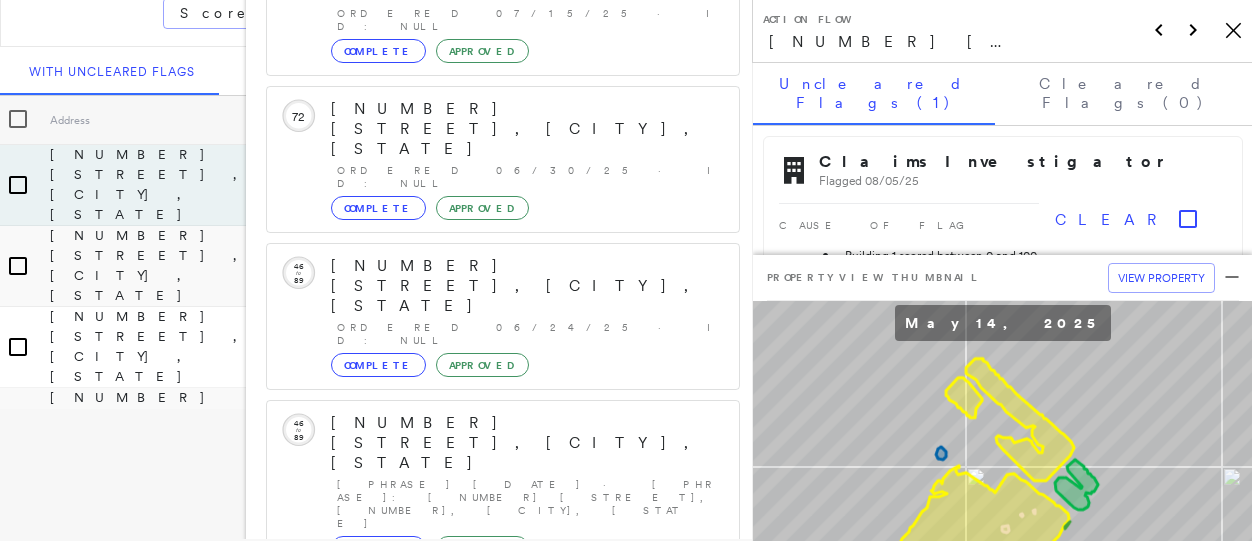 click 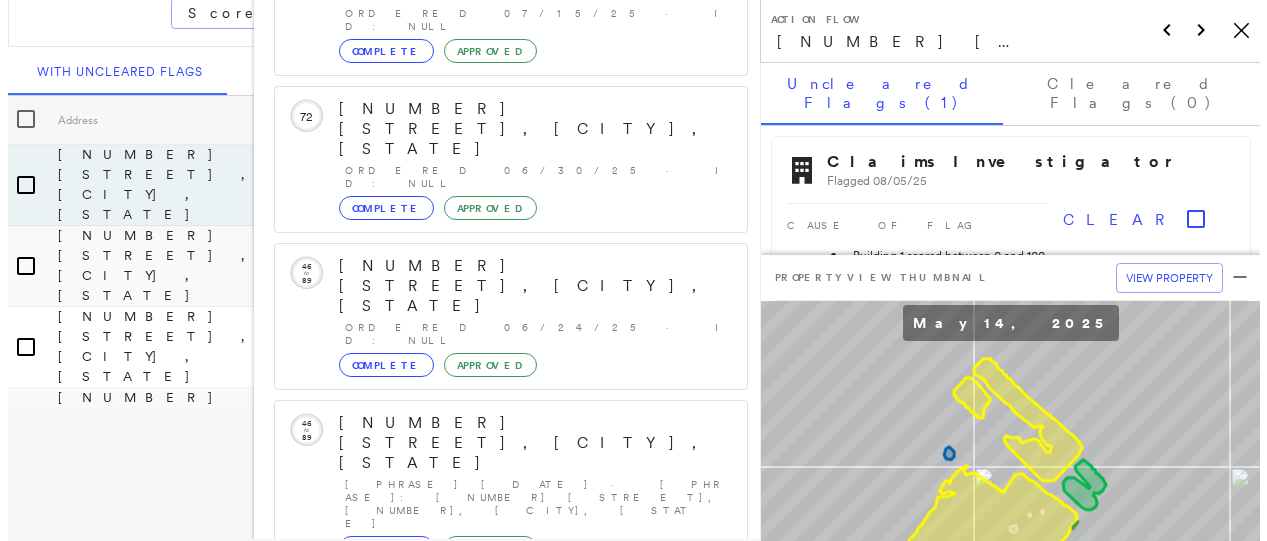 scroll, scrollTop: 0, scrollLeft: 0, axis: both 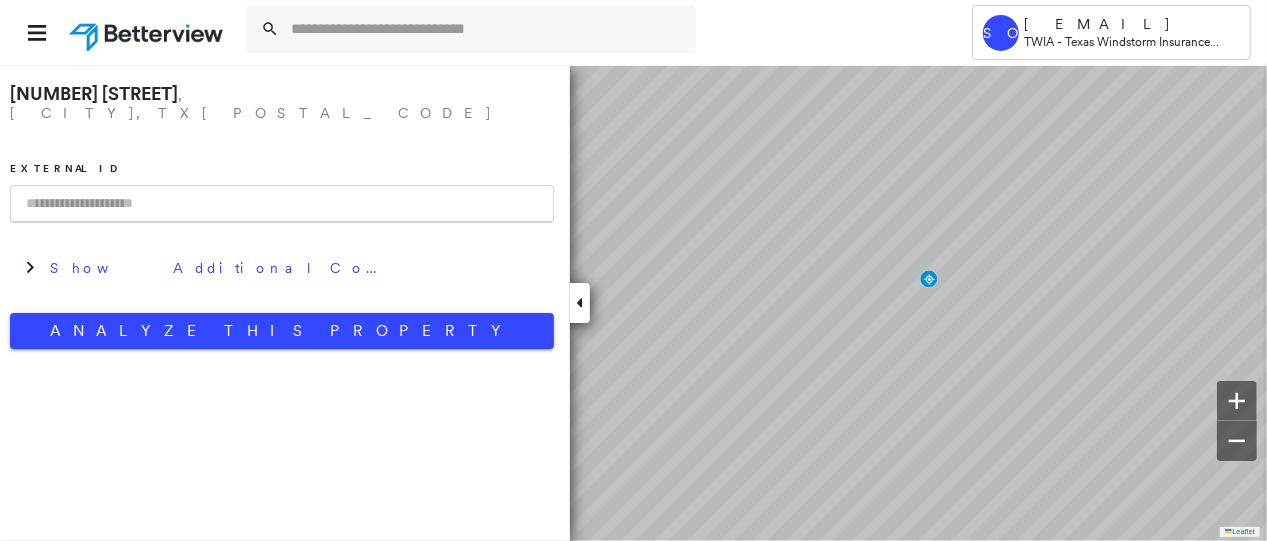 click on "Analyze This Property" at bounding box center [282, 331] 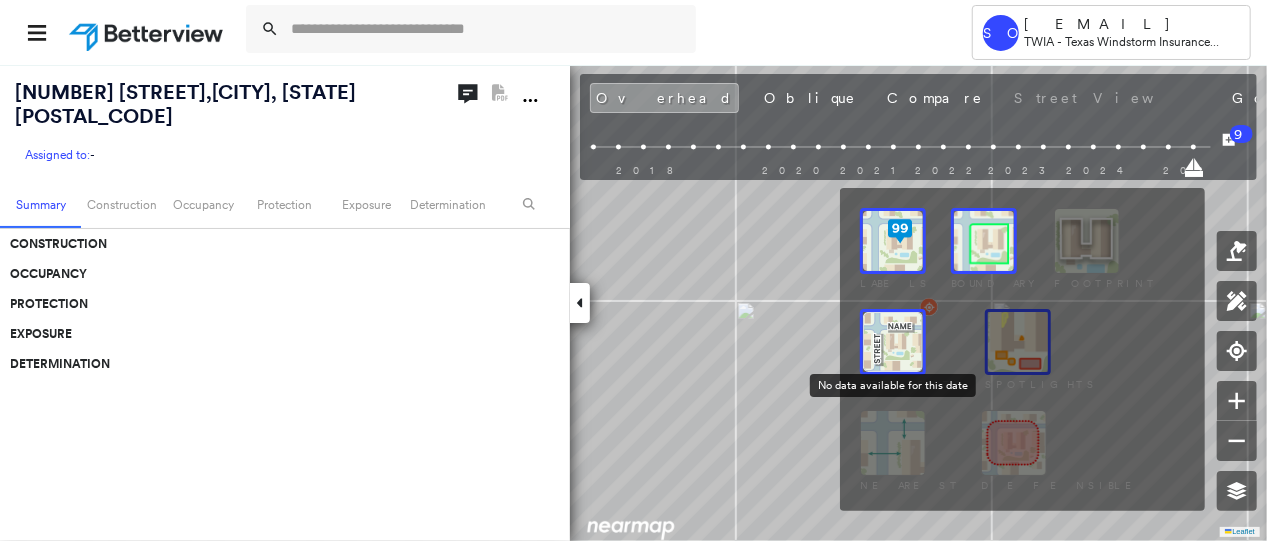 click at bounding box center [1018, 342] 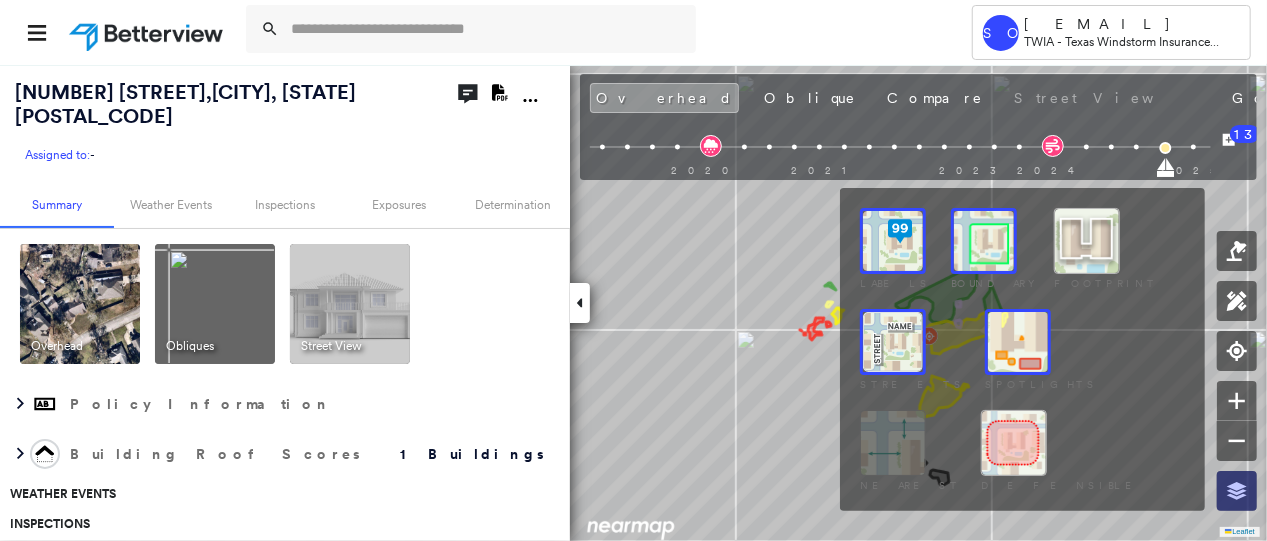 click 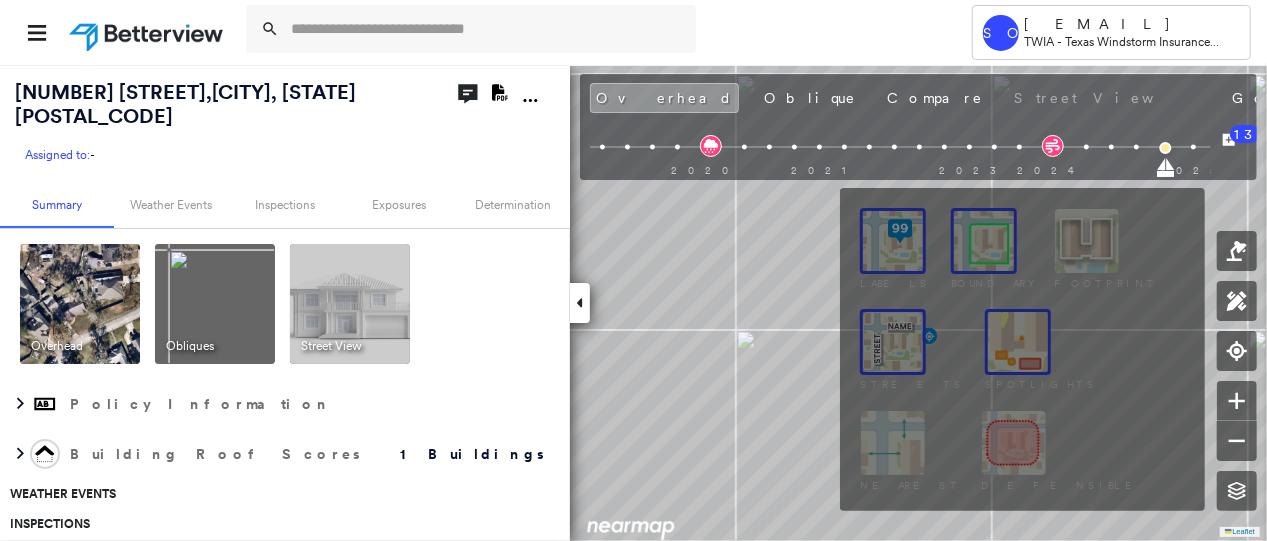 click at bounding box center (1018, 342) 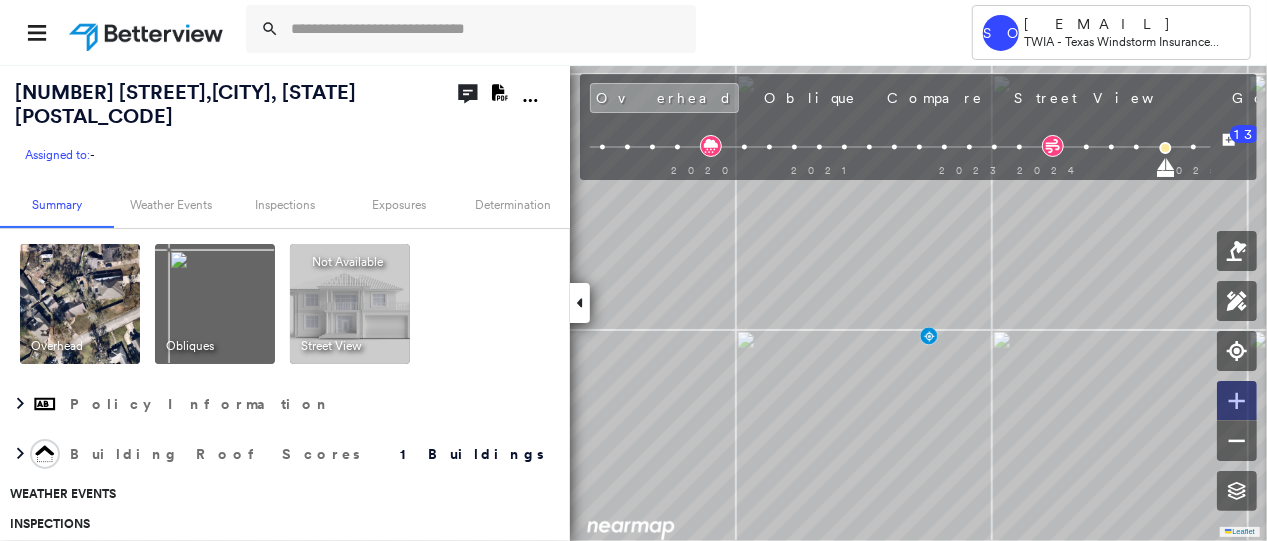 click 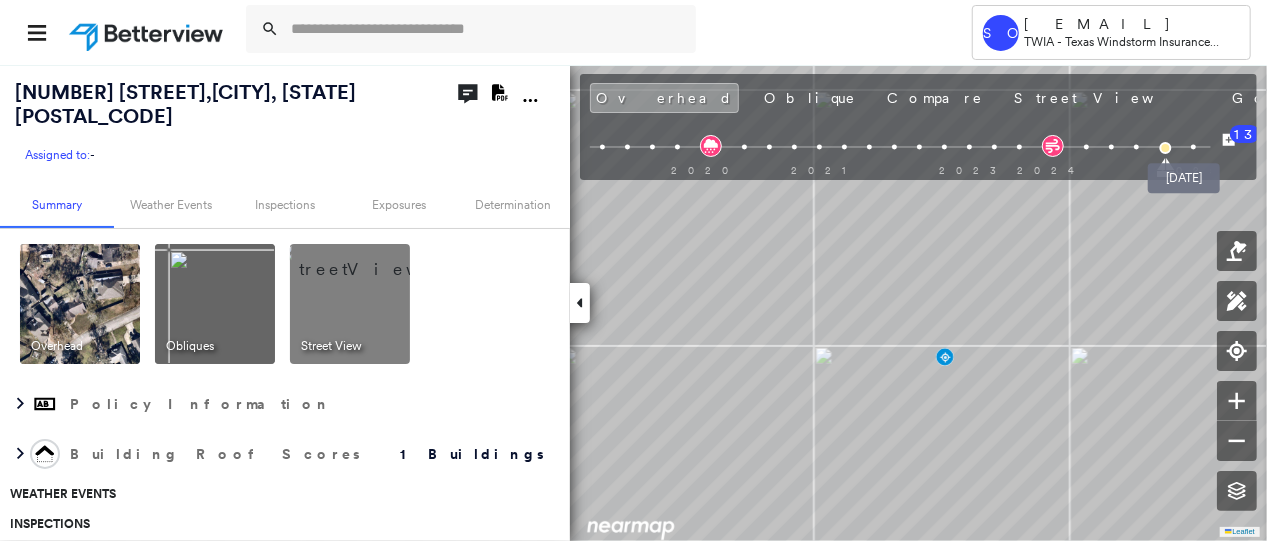 click at bounding box center (1193, 147) 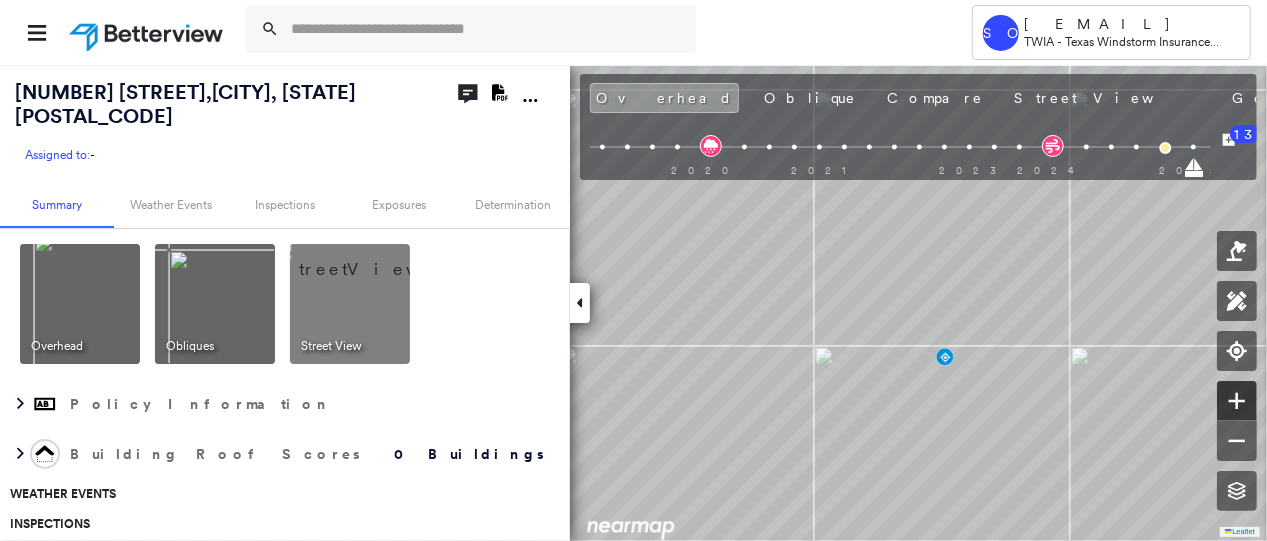 click 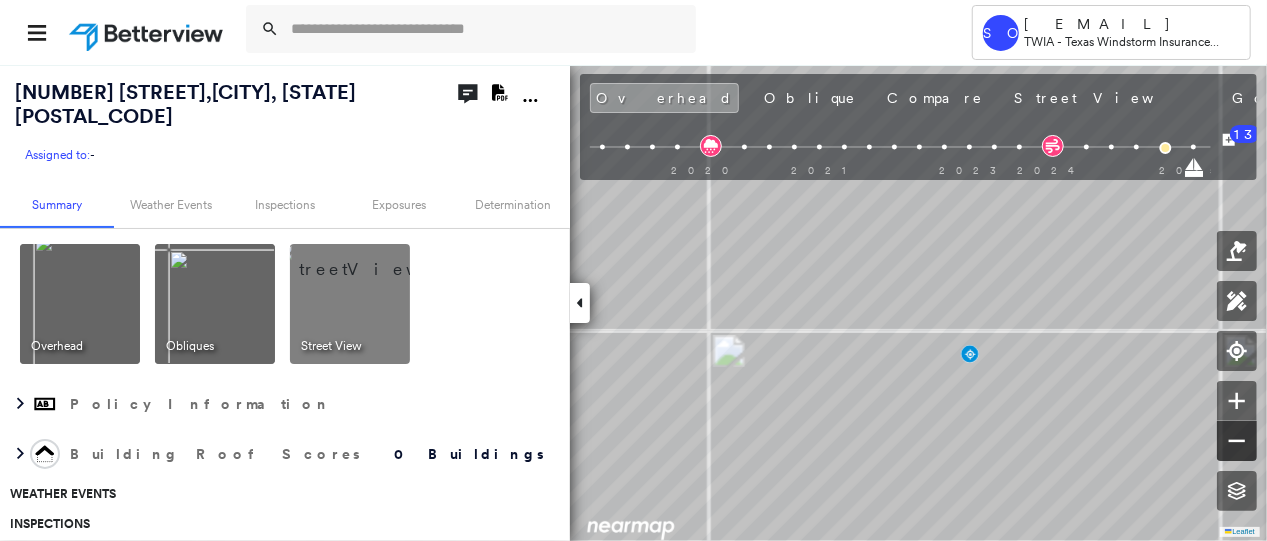 click 